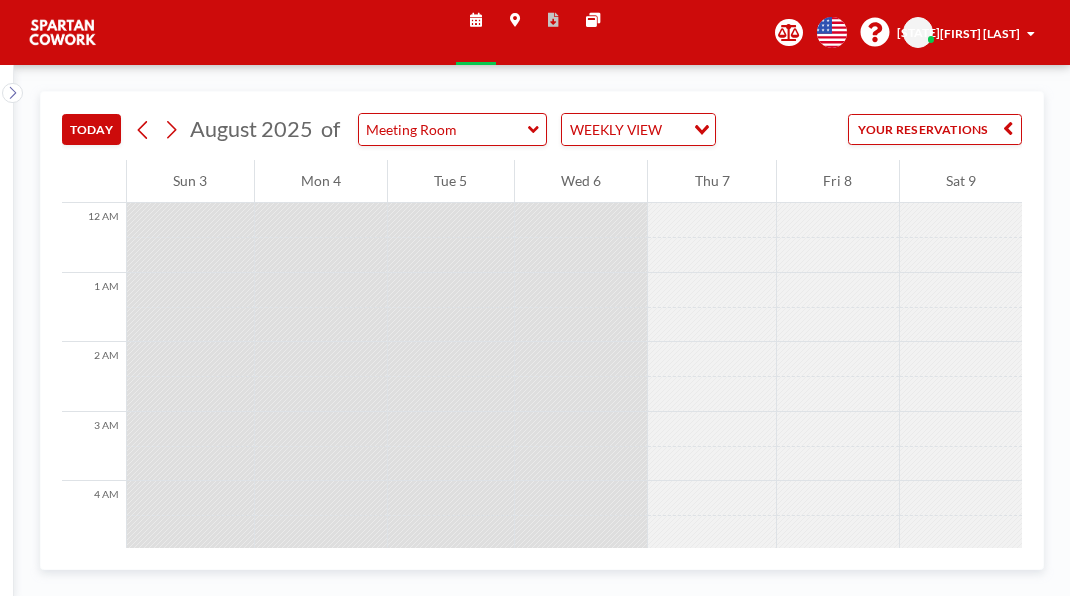 scroll, scrollTop: 0, scrollLeft: 0, axis: both 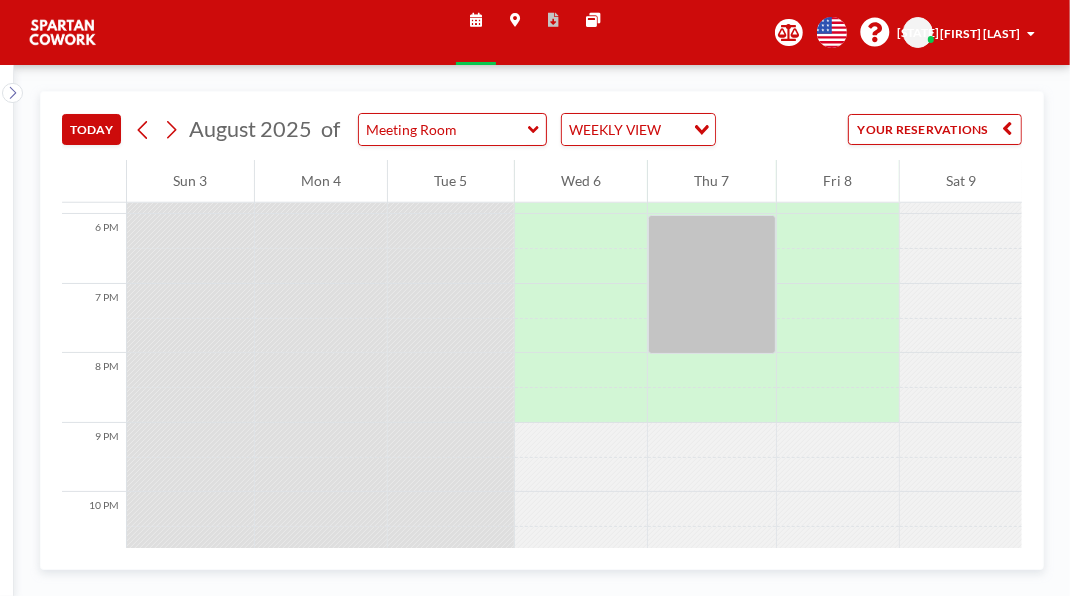 click at bounding box center (712, 284) 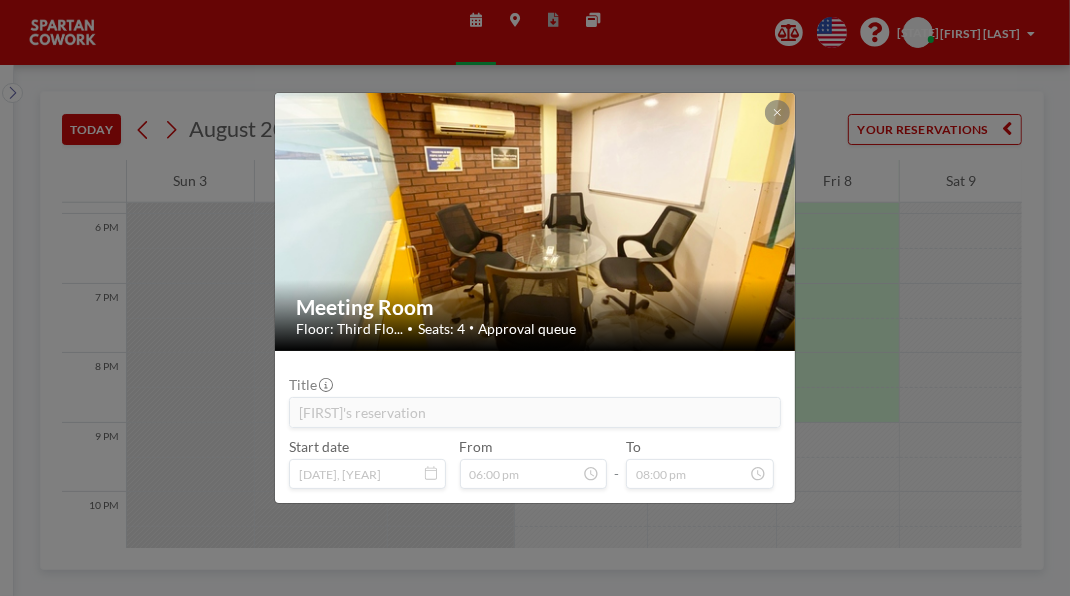 click on "Meeting Room   Floor: Third Flo...   •   Seats: 4   •  Approval queue  Title  Sam's reservation  Start date  Aug 7, 2025  From  06:00 pm      -   To  08:00 pm" at bounding box center [535, 298] 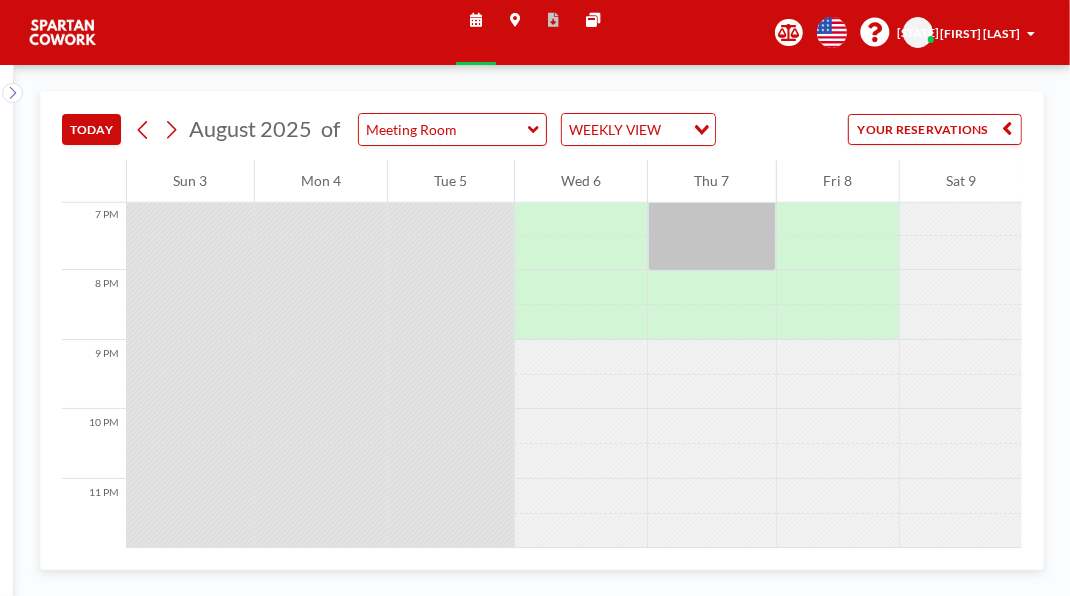 scroll, scrollTop: 1472, scrollLeft: 0, axis: vertical 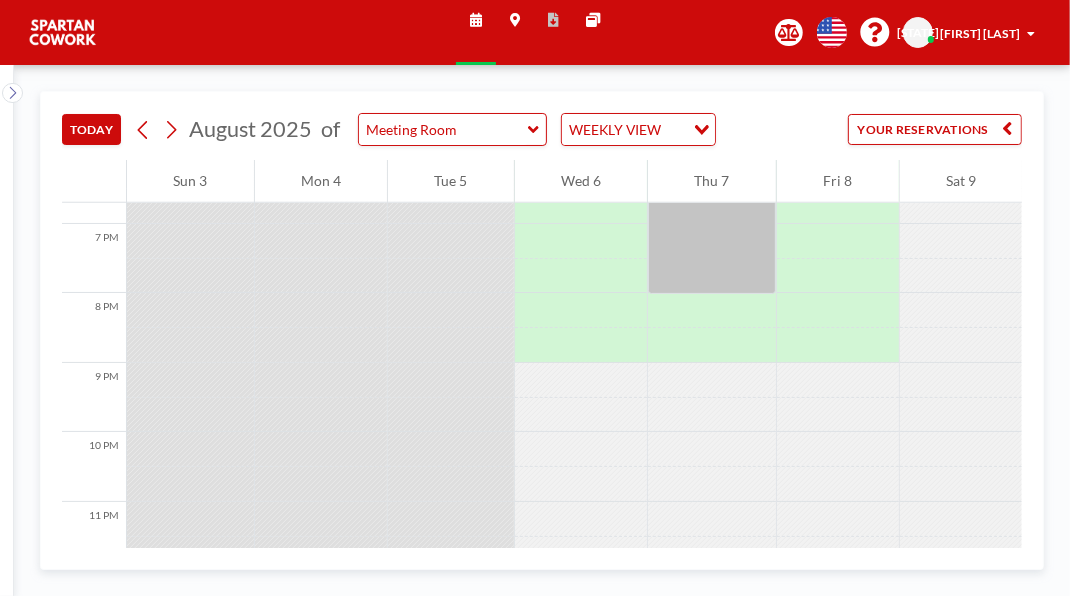 click on "Loading..." at bounding box center (699, 127) 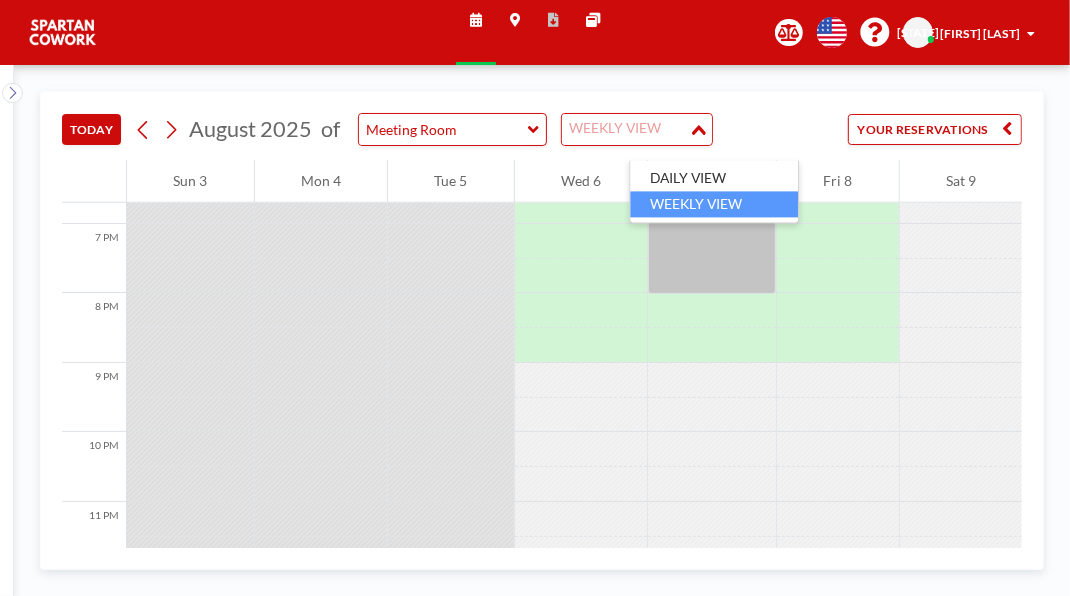 click on "DAILY VIEW" at bounding box center [714, 178] 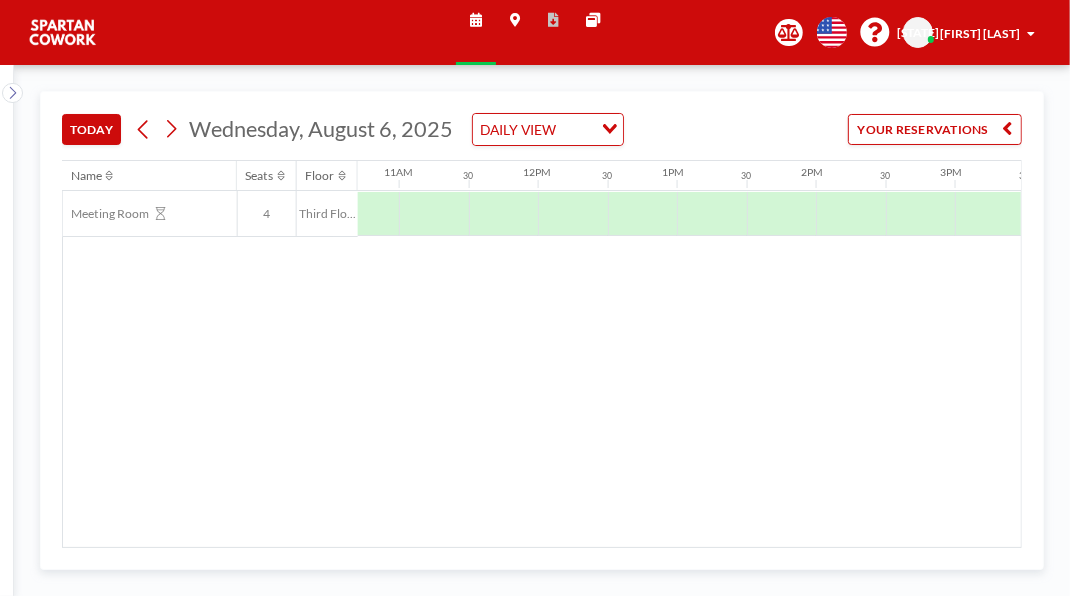 scroll, scrollTop: 0, scrollLeft: 1500, axis: horizontal 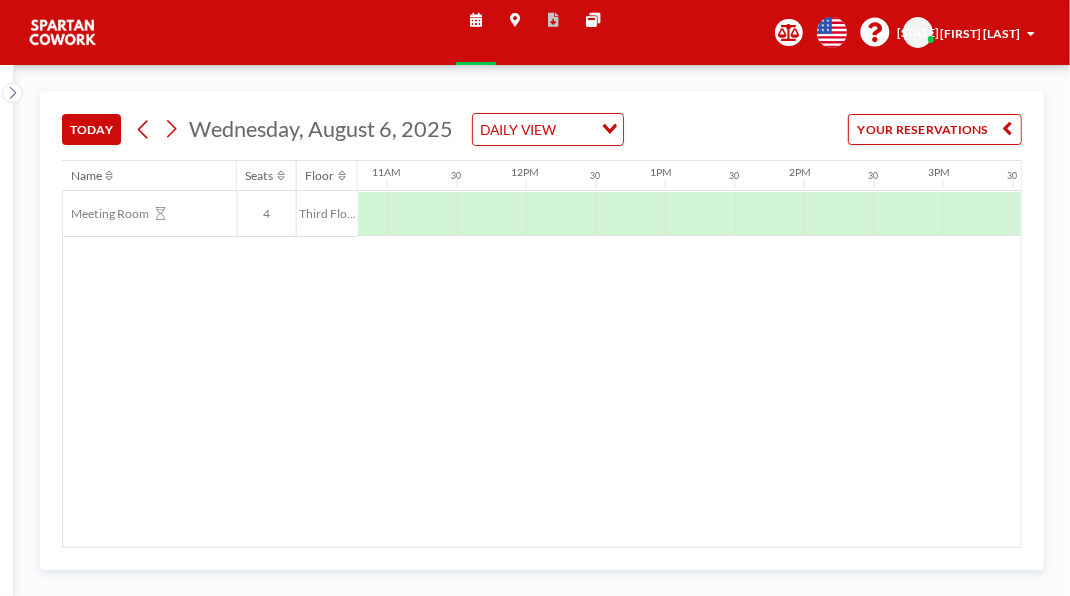 click on "Loading..." at bounding box center [607, 127] 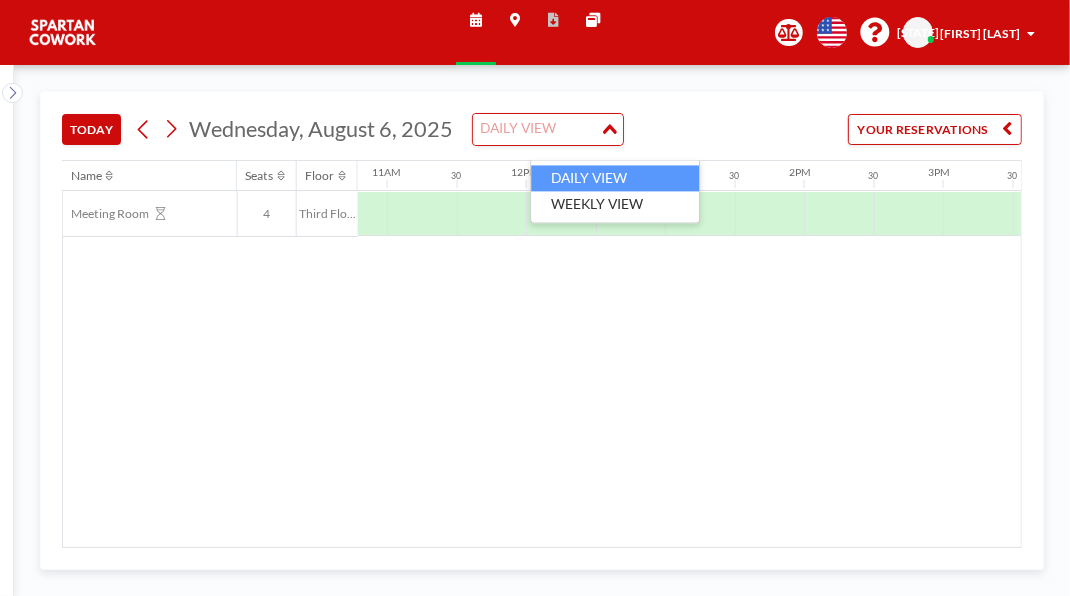 click on "Name Seats Floor  12AM   30   1AM   30   2AM   30   3AM   30   4AM   30   5AM   30   6AM   30   7AM   30   8AM   30   9AM   30   10AM   30   11AM   30   12PM   30   1PM   30   2PM   30   3PM   30   4PM   30   5PM   30   6PM   30   7PM   30   8PM   30   9PM   30   10PM   30   11PM   30  Meeting Room  4   Third Flo..." at bounding box center (542, 354) 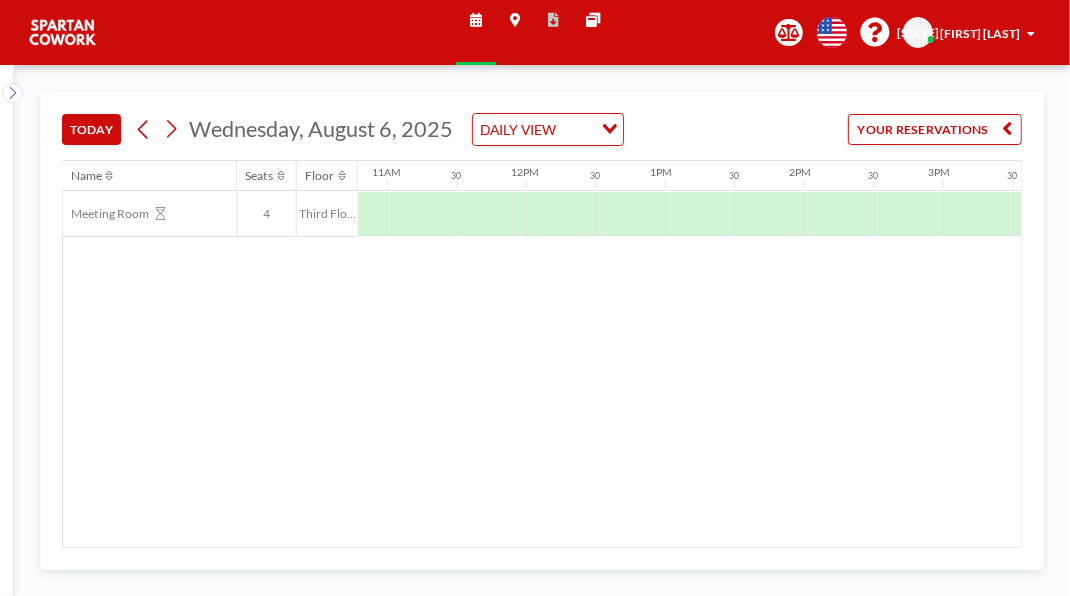 click on "4" at bounding box center [267, 213] 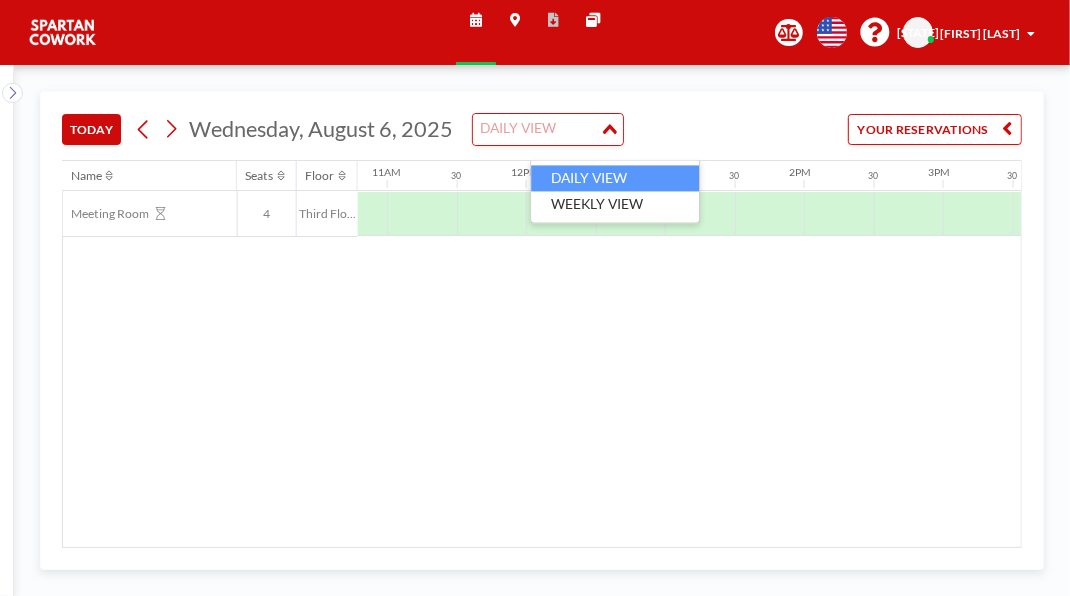 click on "WEEKLY VIEW" at bounding box center [615, 204] 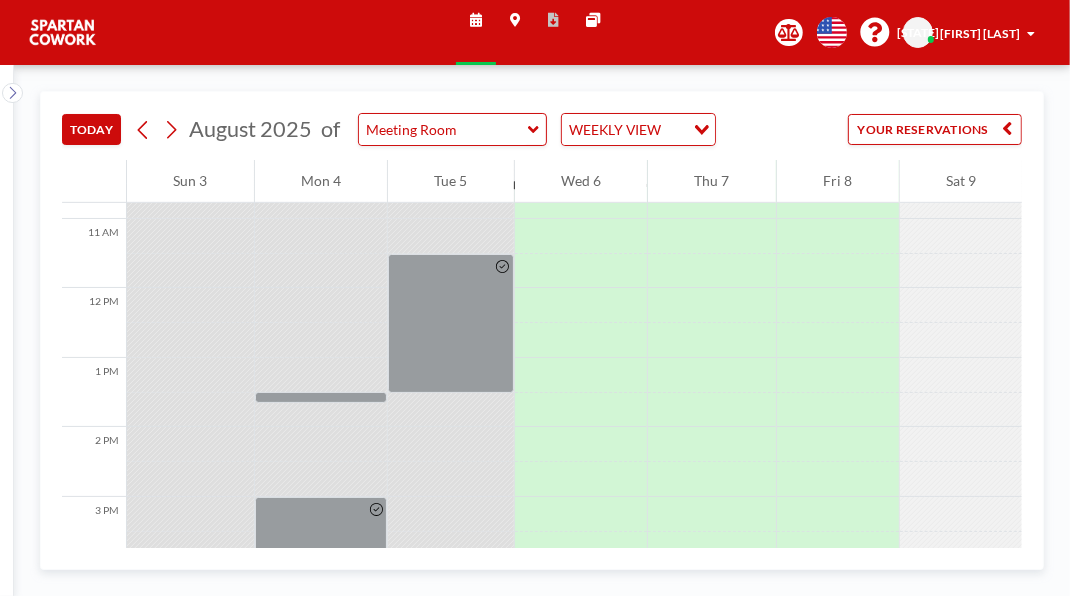 scroll, scrollTop: 750, scrollLeft: 0, axis: vertical 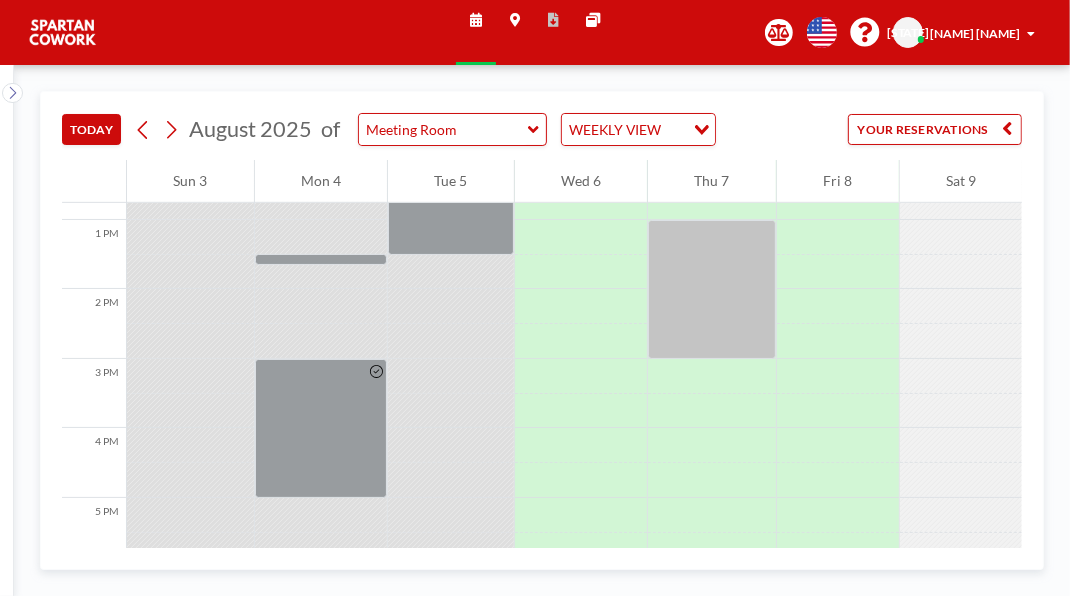 click at bounding box center [712, 289] 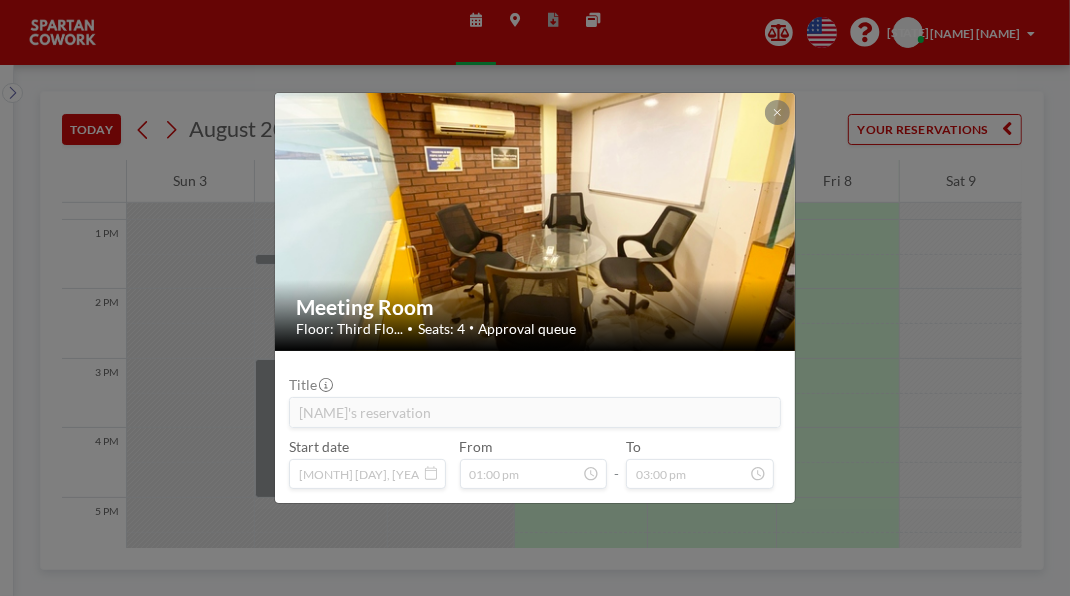 click on "Meeting Room   Floor: Third Flo...   •   Seats: 4   •  Approval queue  Title  Amit's reservation  Start date  Aug 7, 2025  From  01:00 pm      -   To  03:00 pm" at bounding box center [535, 298] 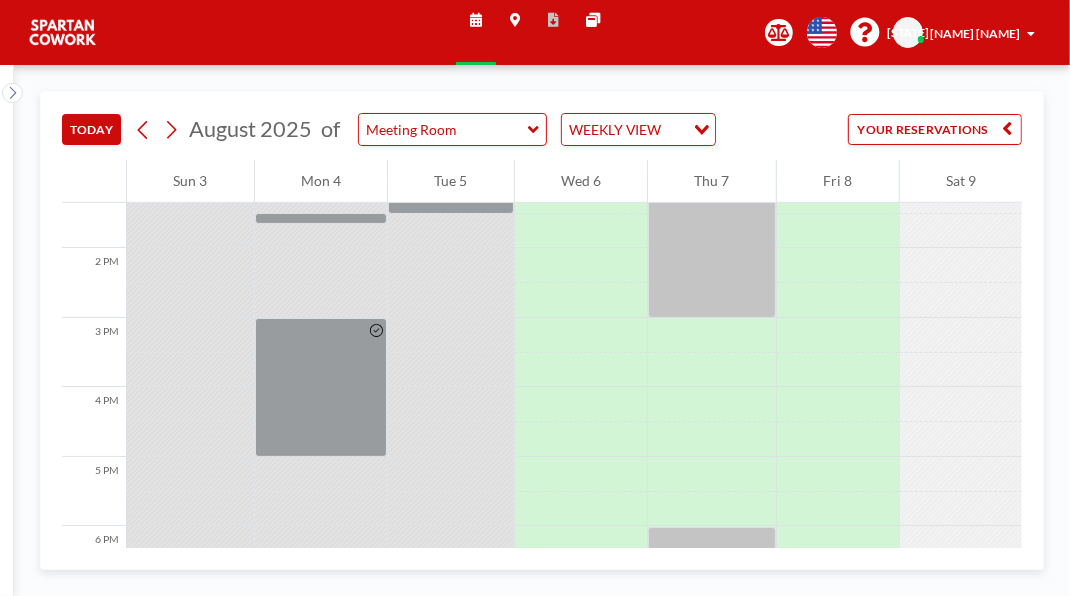 scroll, scrollTop: 953, scrollLeft: 0, axis: vertical 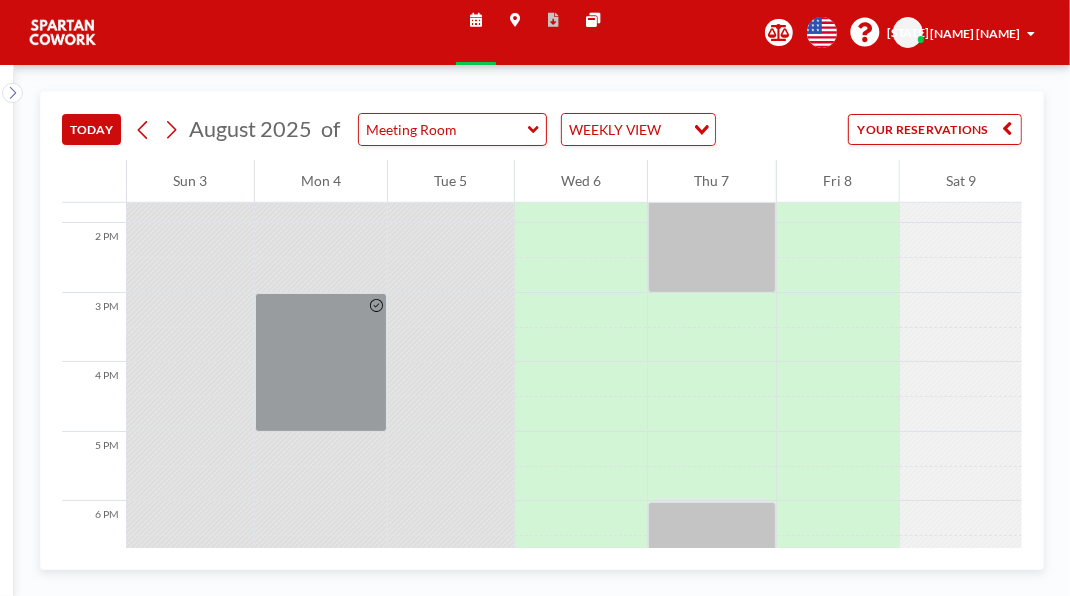 click at bounding box center (712, 223) 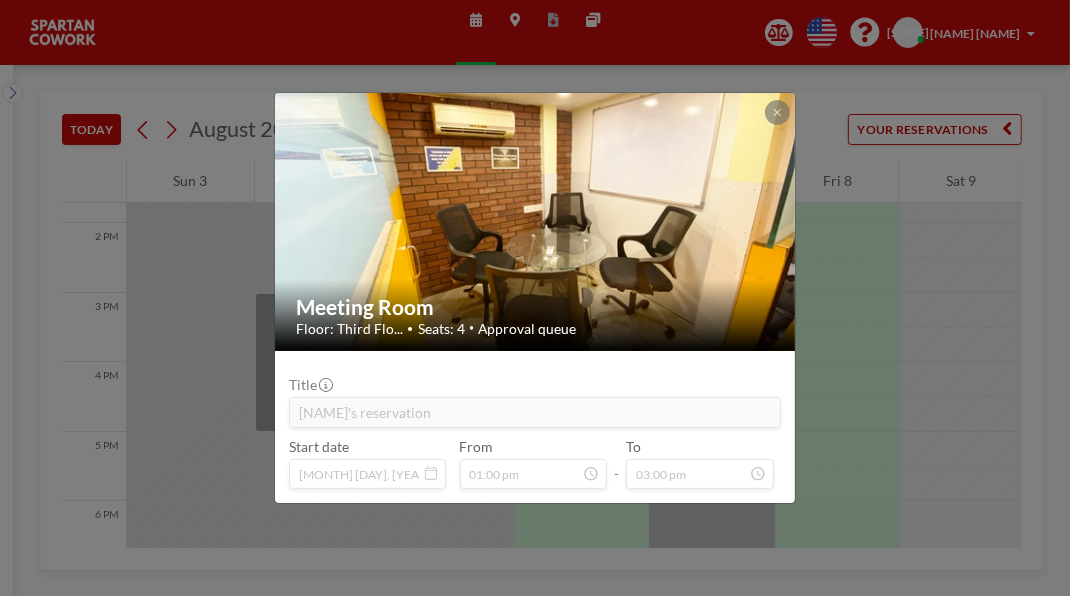 click on "Meeting Room   Floor: Third Flo...   •   Seats: 4   •  Approval queue  Title  [PERSON]'s reservation  Start date  [DATE], [YEAR]  From  01:00 pm      -   To  03:00 pm" at bounding box center [535, 298] 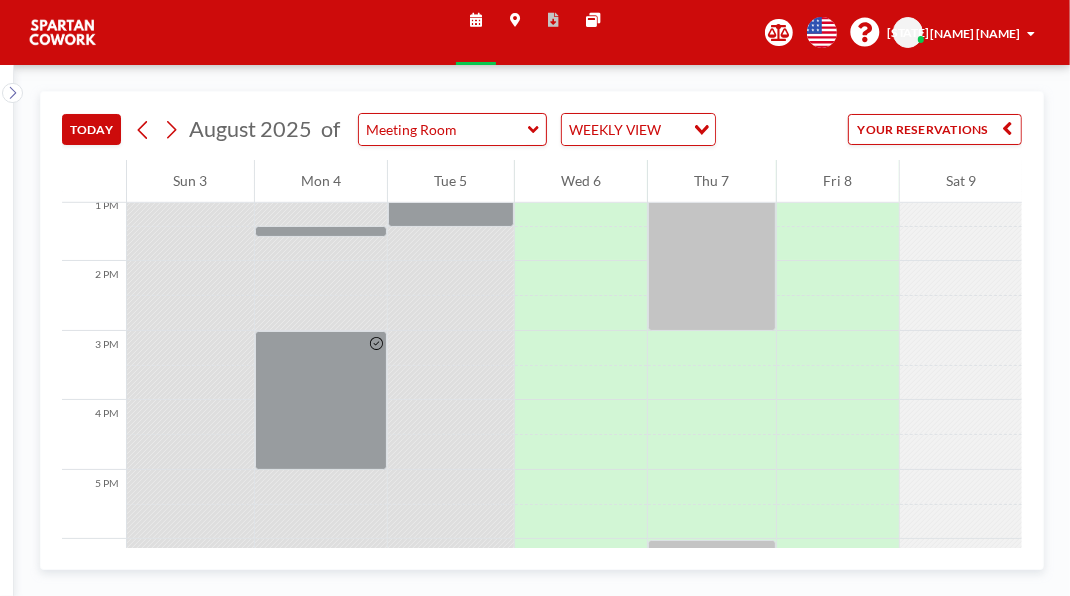scroll, scrollTop: 914, scrollLeft: 0, axis: vertical 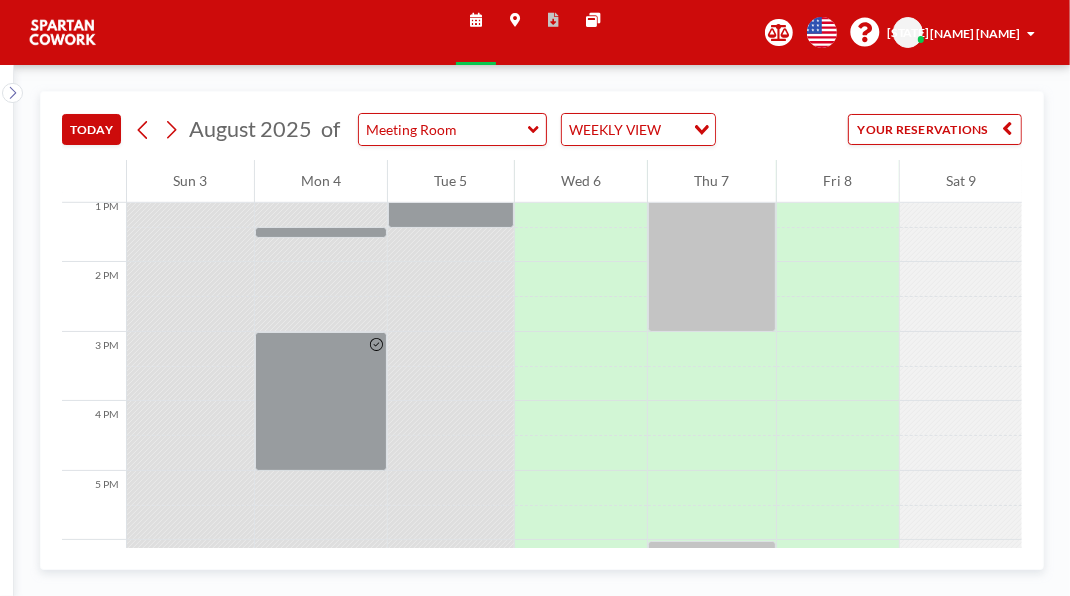 click at bounding box center [712, 262] 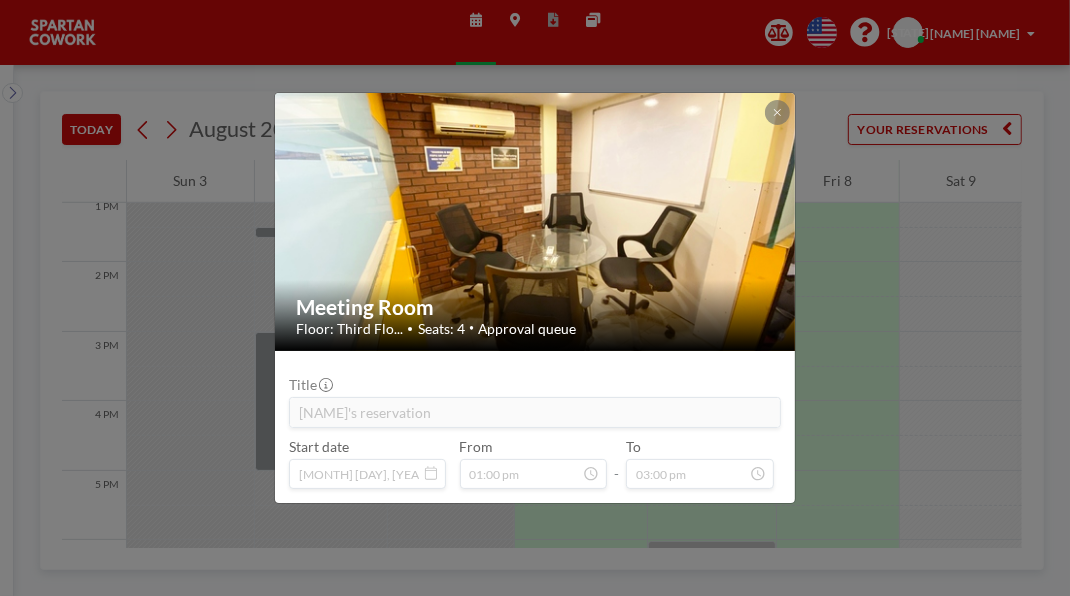 click on "Meeting Room   Floor: Third Flo...   •   Seats: 4   •  Approval queue  Title  [PERSON]'s reservation  Start date  [DATE], [YEAR]  From  01:00 pm      -   To  03:00 pm" at bounding box center (535, 298) 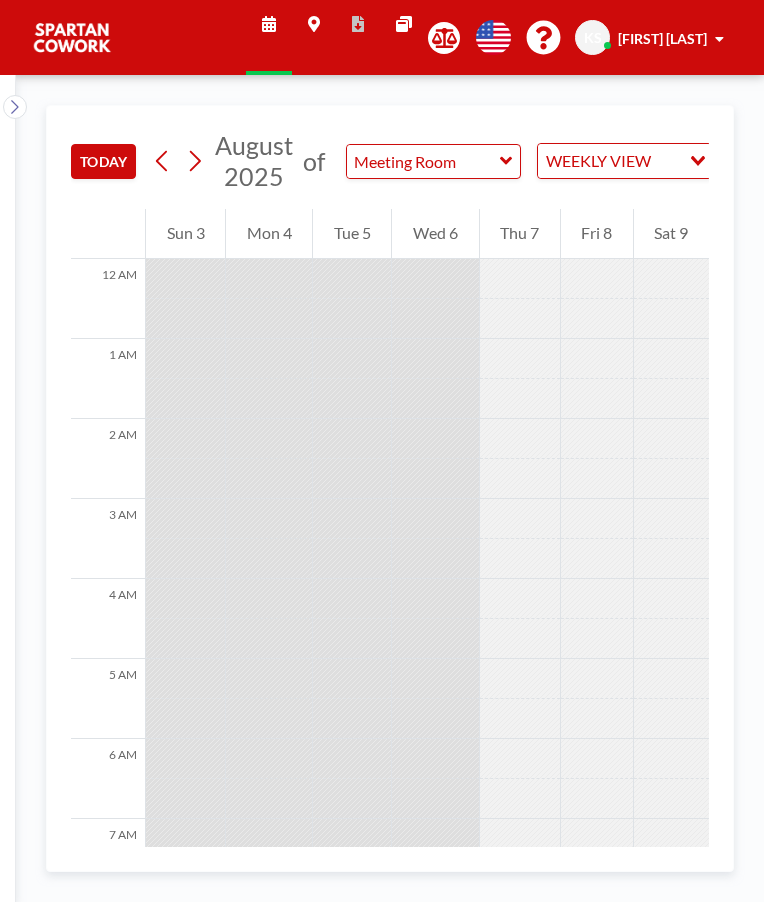 scroll, scrollTop: 0, scrollLeft: 0, axis: both 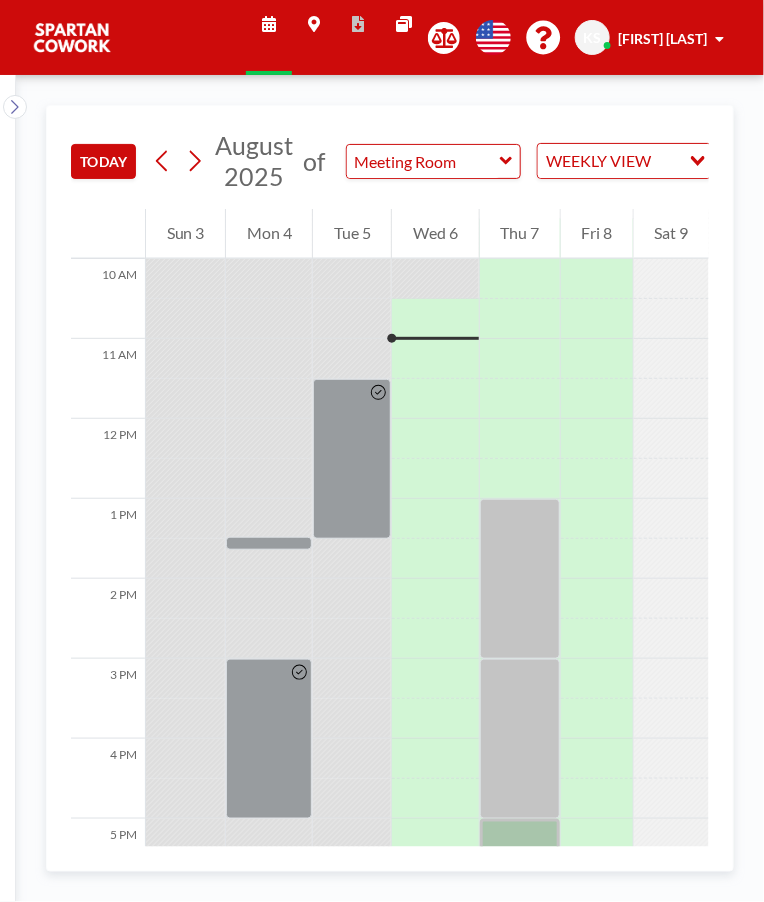 click at bounding box center (520, 579) 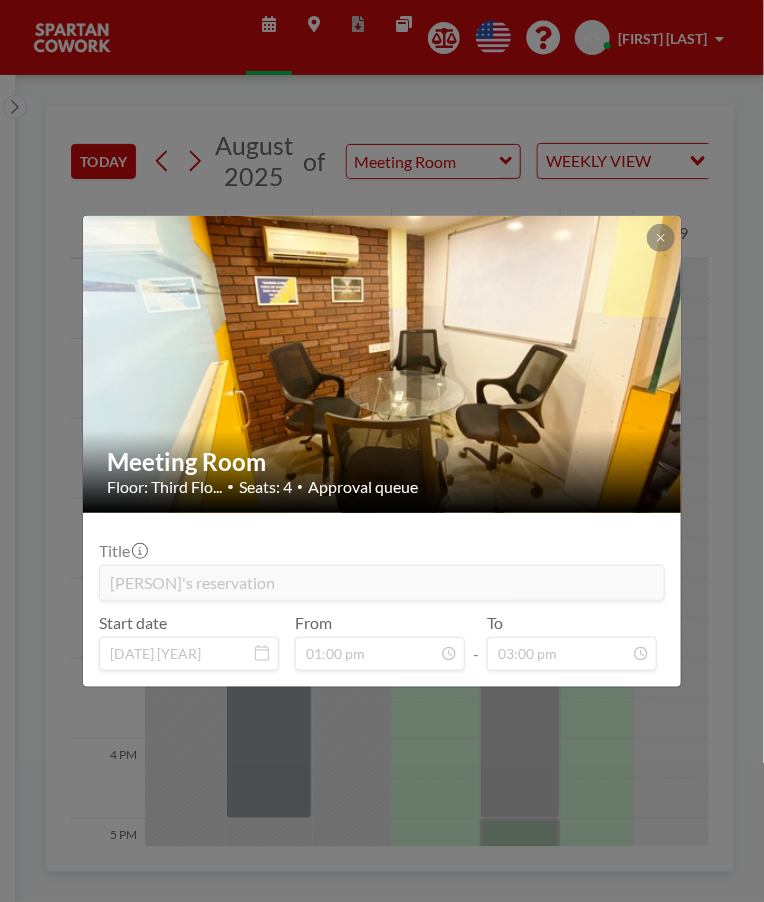 click on "Meeting Room   Floor: Third Flo...   •   Seats: 4   •  Approval queue  Title  [PERSON]'s reservation  Start date  [DATE], [YEAR]  From  01:00 pm      -   To  03:00 pm" at bounding box center [382, 451] 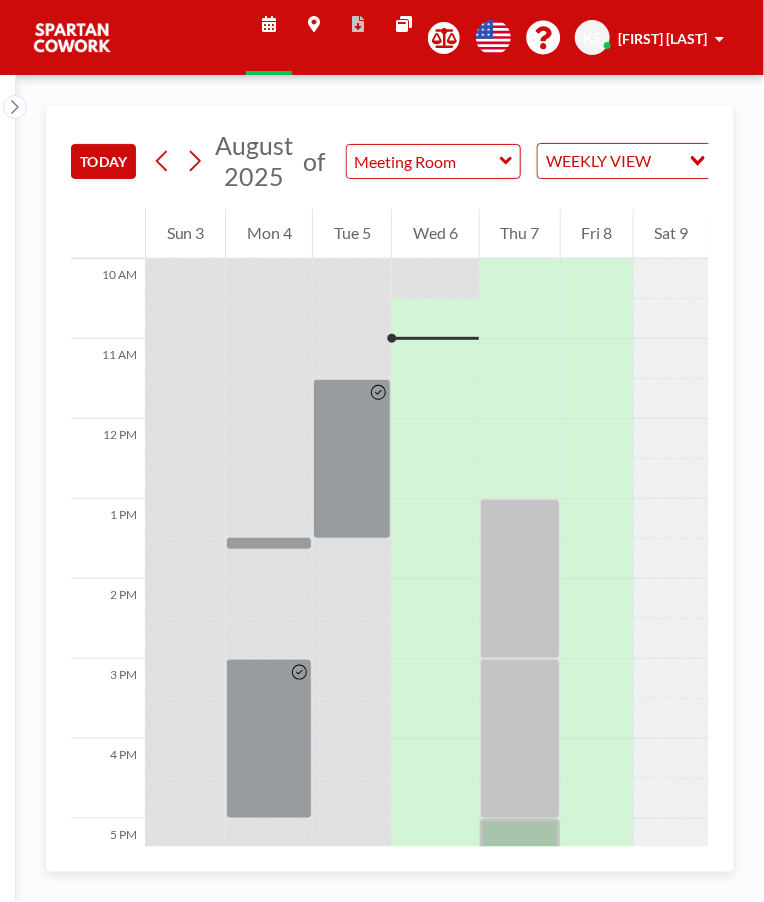 click at bounding box center (520, 739) 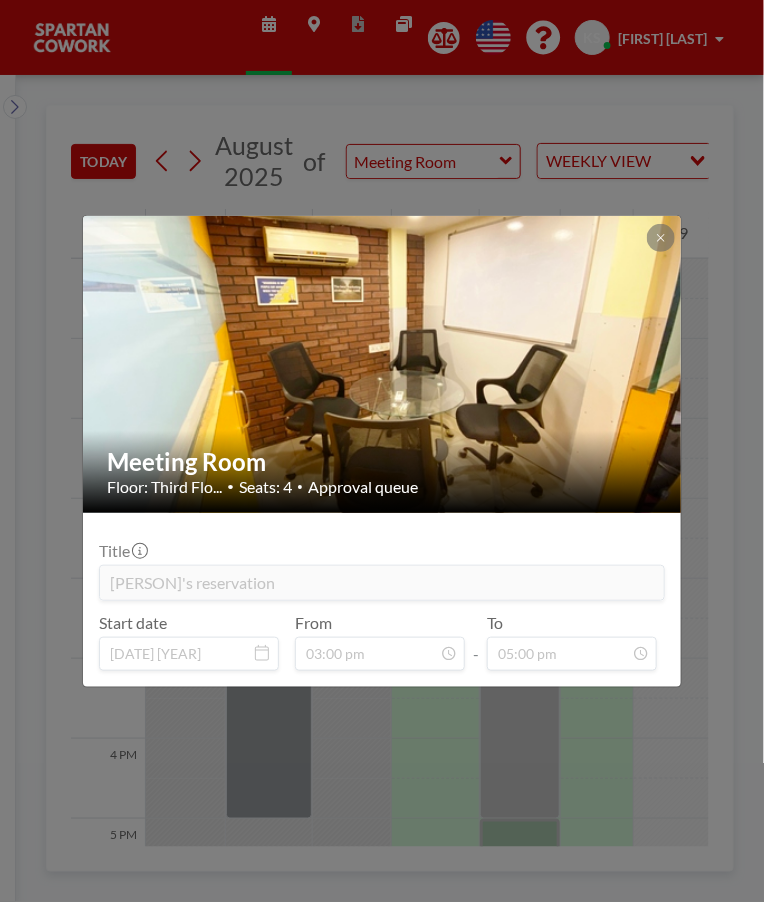 click on "Meeting Room   Floor: Third Flo...   •   Seats: 4   •  Approval queue  Title  [PERSON]'s reservation  Start date  [DATE], [YEAR]  From  03:00 pm      -   To  05:00 pm" at bounding box center [382, 451] 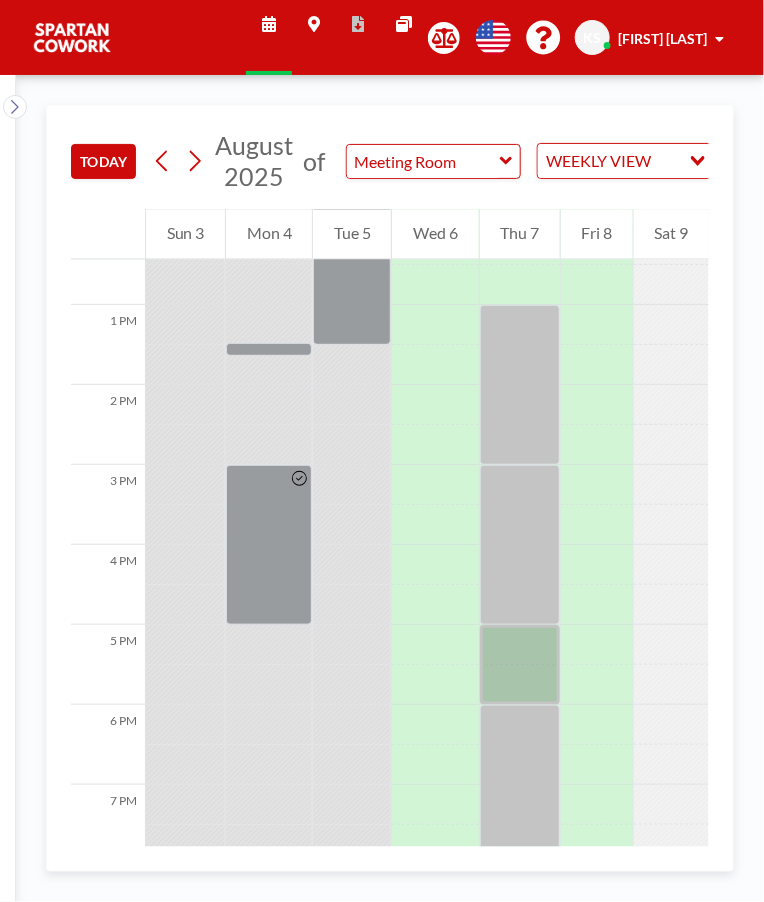 scroll, scrollTop: 999, scrollLeft: 0, axis: vertical 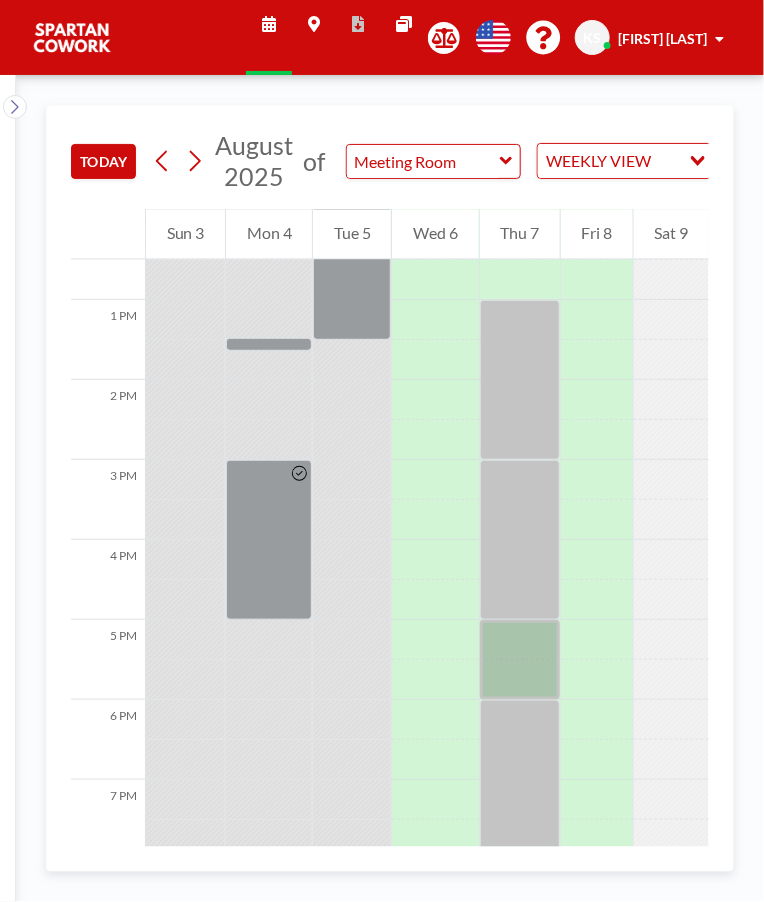 click at bounding box center (520, 660) 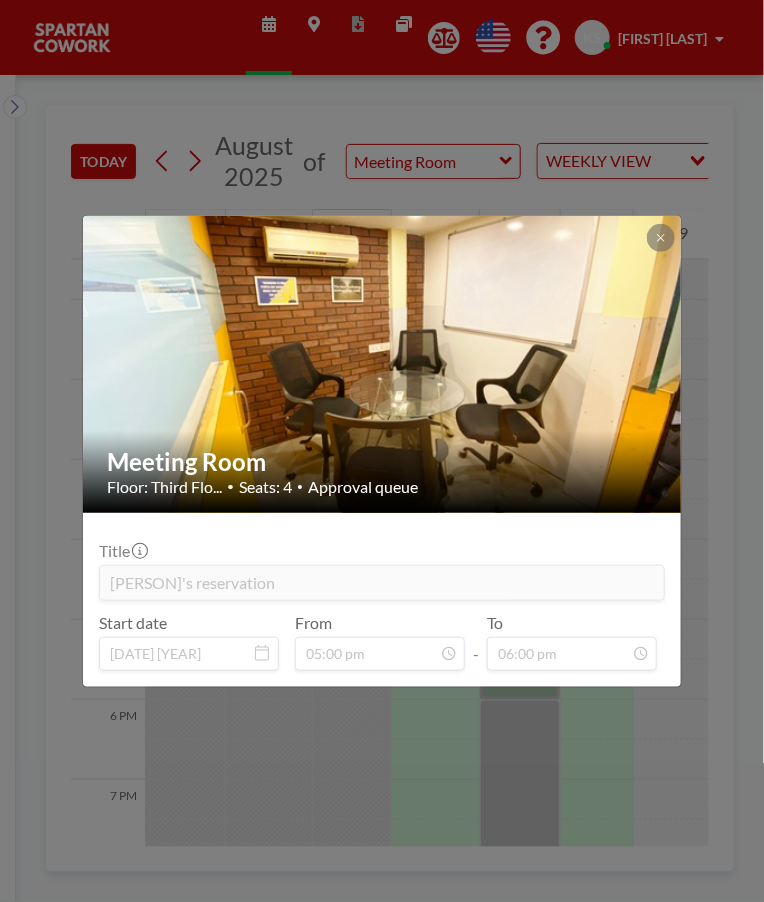 click on "Meeting Room   Floor: Third Flo...   •   Seats: 4   •  Approval queue  Title  [PERSON]'s reservation  Start date  [DATE], [YEAR]  From  05:00 pm      -   To  06:00 pm" at bounding box center [382, 451] 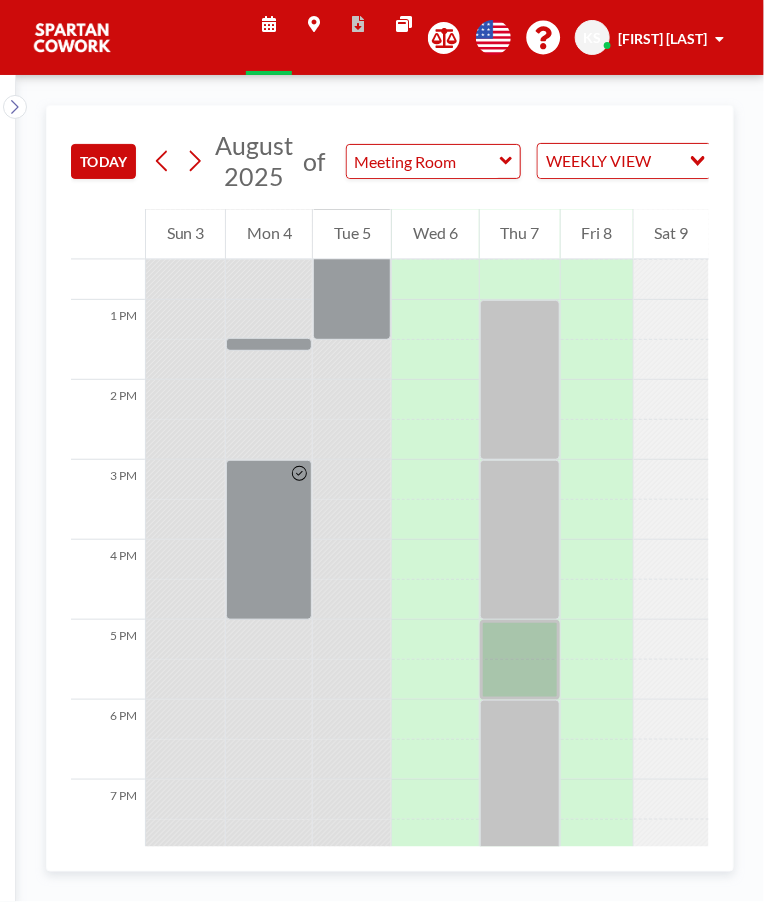 click at bounding box center [520, 780] 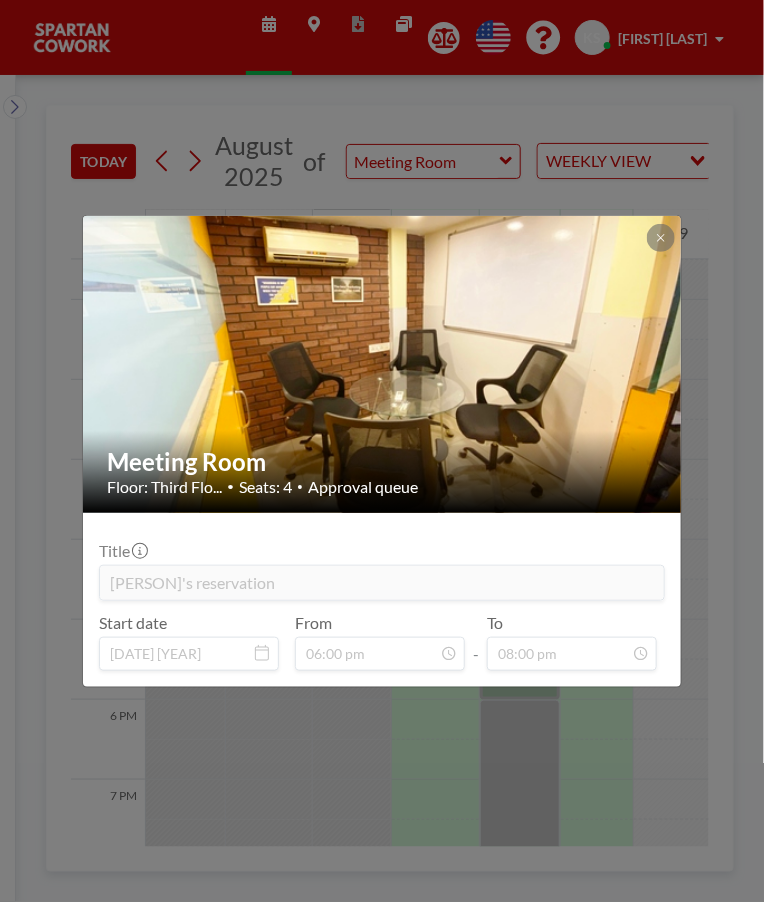 click on "Meeting Room   Floor: Third Flo...   •   Seats: 4   •  Approval queue  Title  [PERSON]'s reservation  Start date  [DATE], [YEAR]  From  06:00 pm      -   To  08:00 pm" at bounding box center [382, 451] 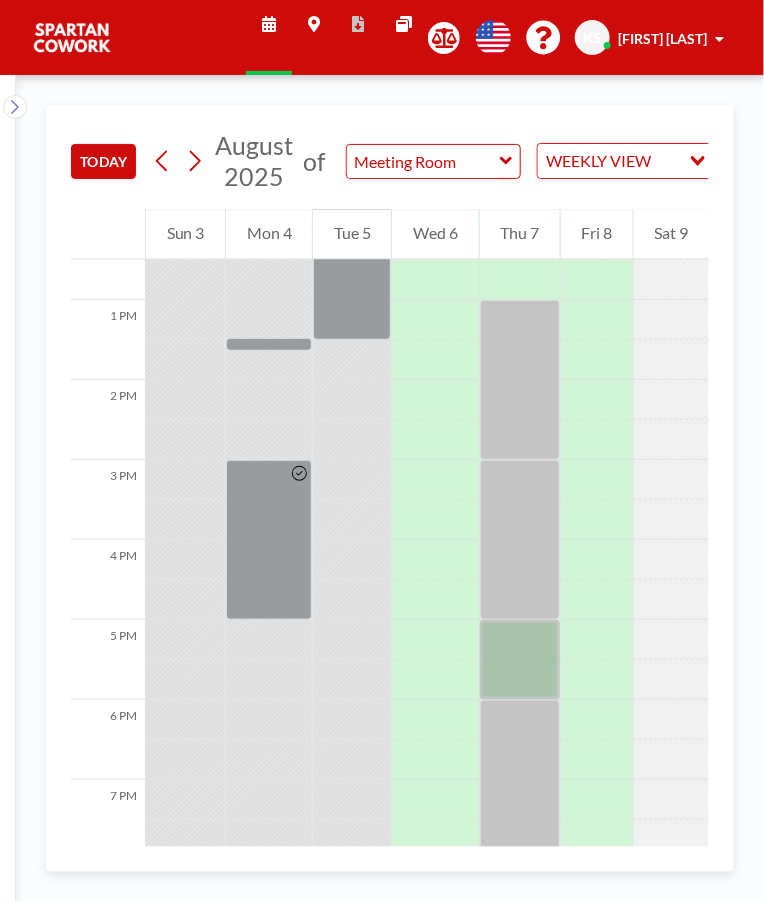 click at bounding box center [520, 660] 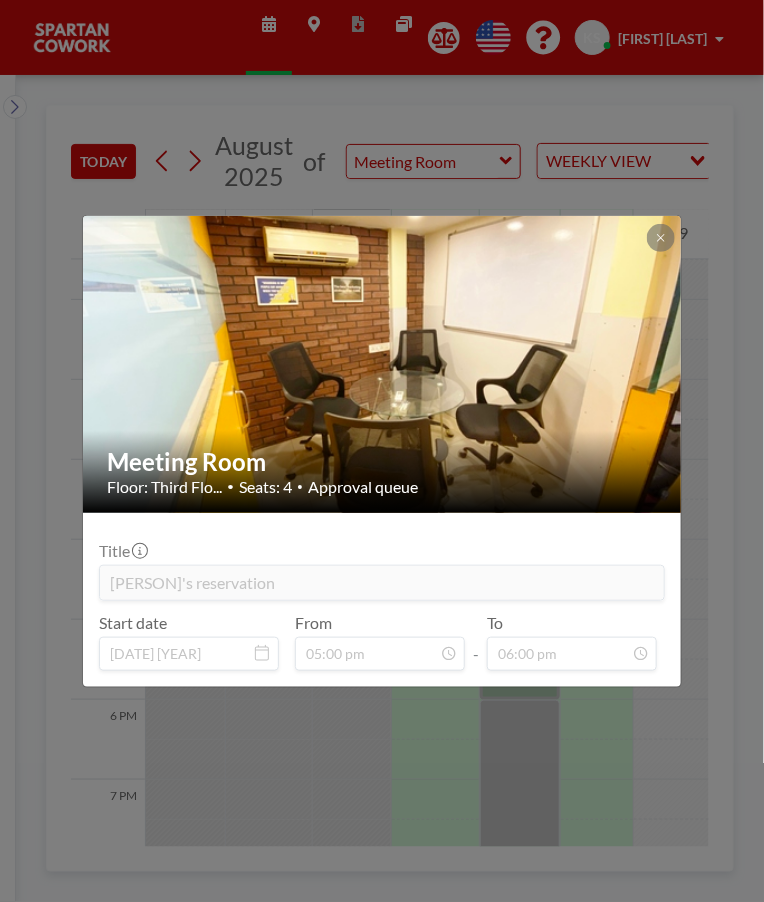 click on "Meeting Room   Floor: Third Flo...   •   Seats: 4   •  Approval queue  Title  [PERSON]'s reservation  Start date  [DATE], [YEAR]  From  05:00 pm      -   To  06:00 pm" at bounding box center (382, 451) 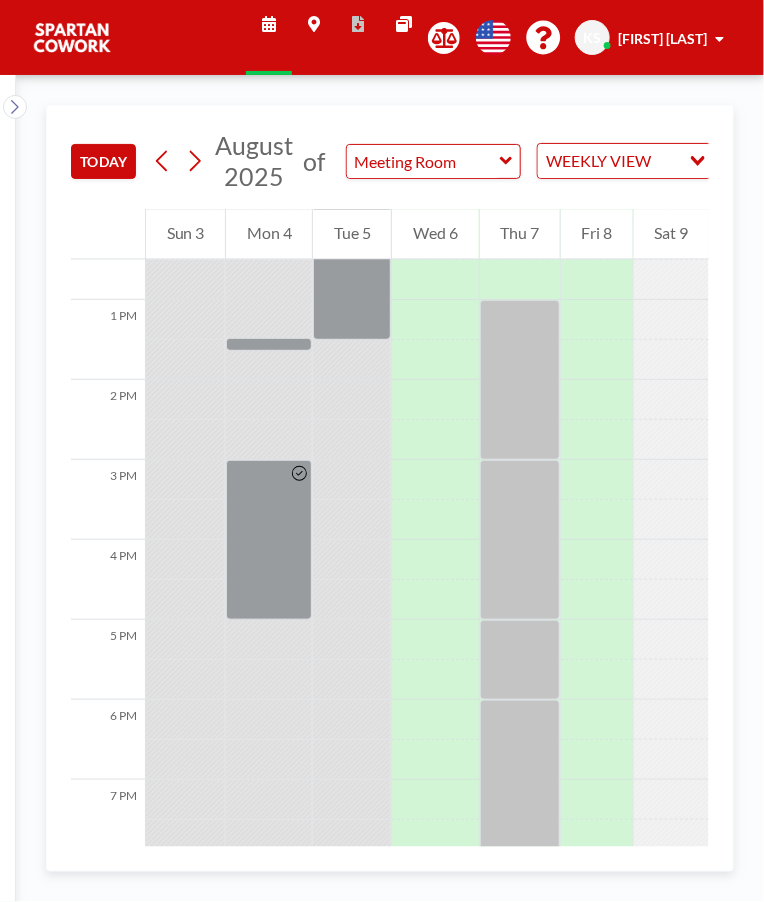 click at bounding box center [520, 380] 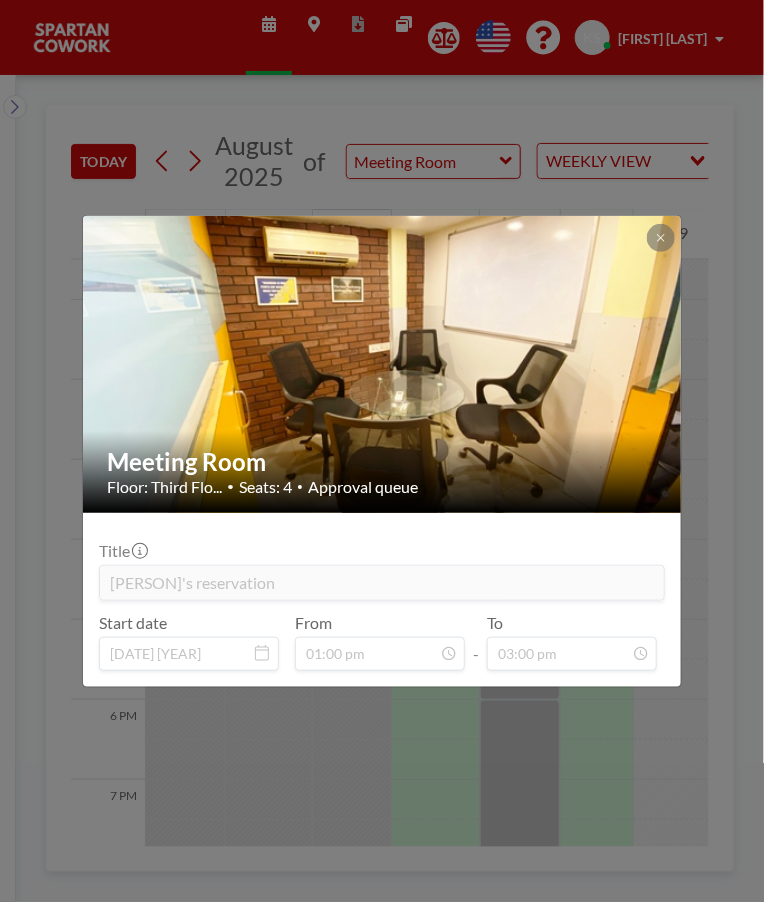 click on "Meeting Room   Floor: Third Flo...   •   Seats: 4   •  Approval queue  Title  [PERSON]'s reservation  Start date  [DATE], [YEAR]  From  01:00 pm      -   To  03:00 pm" at bounding box center [382, 451] 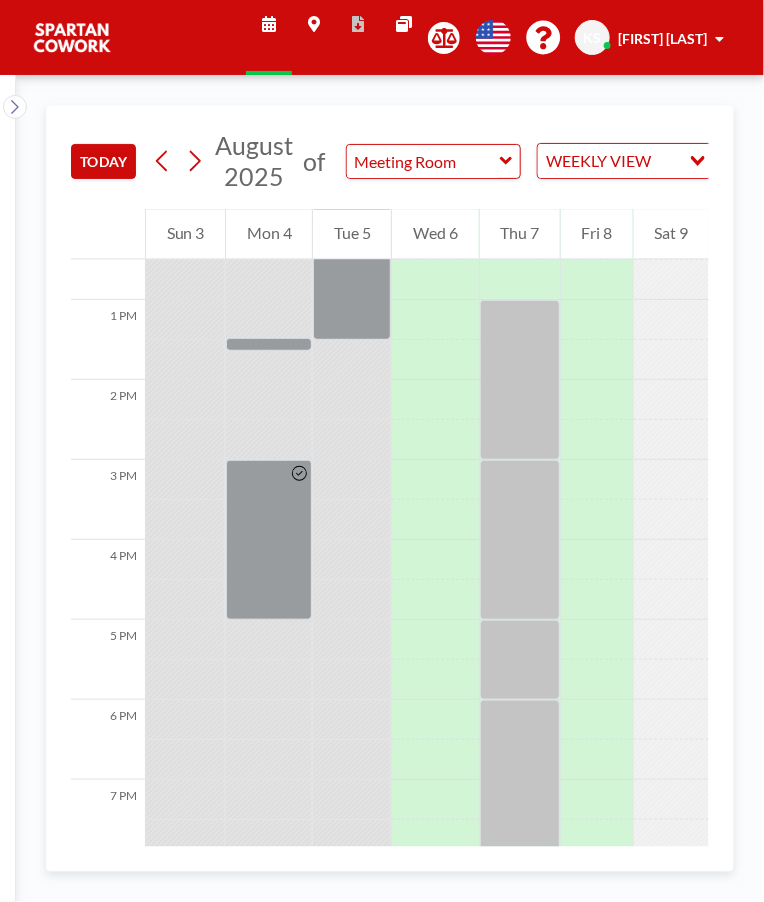 click at bounding box center [520, 540] 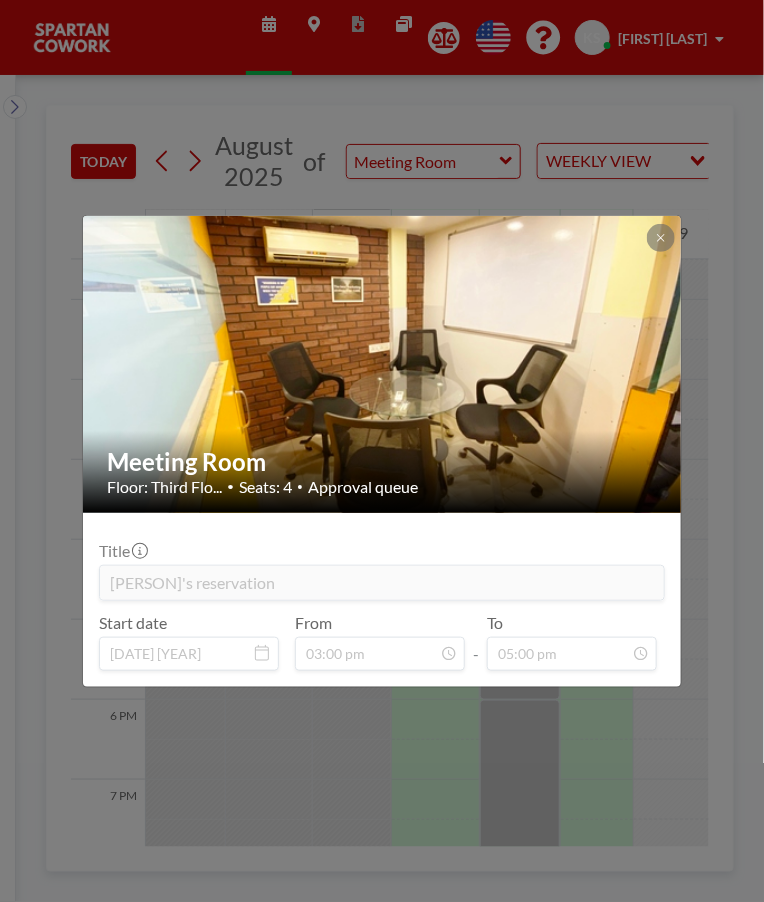 click on "Meeting Room   Floor: Third Flo...   •   Seats: 4   •  Approval queue  Title  [PERSON]'s reservation  Start date  [DATE], [YEAR]  From  03:00 pm      -   To  05:00 pm" at bounding box center (382, 451) 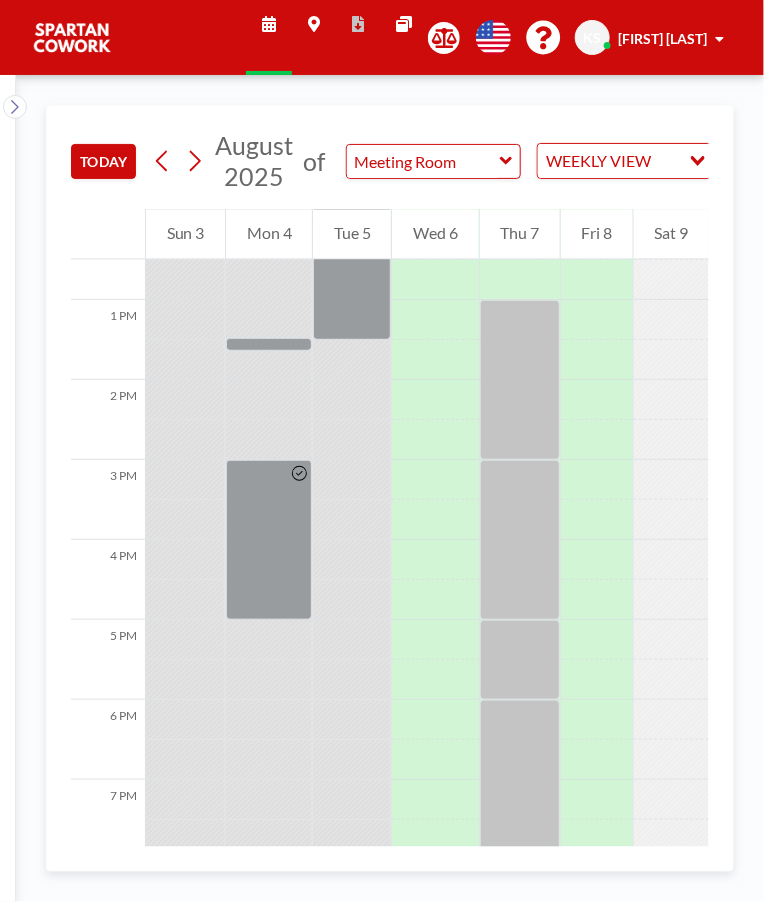 click at bounding box center [520, 660] 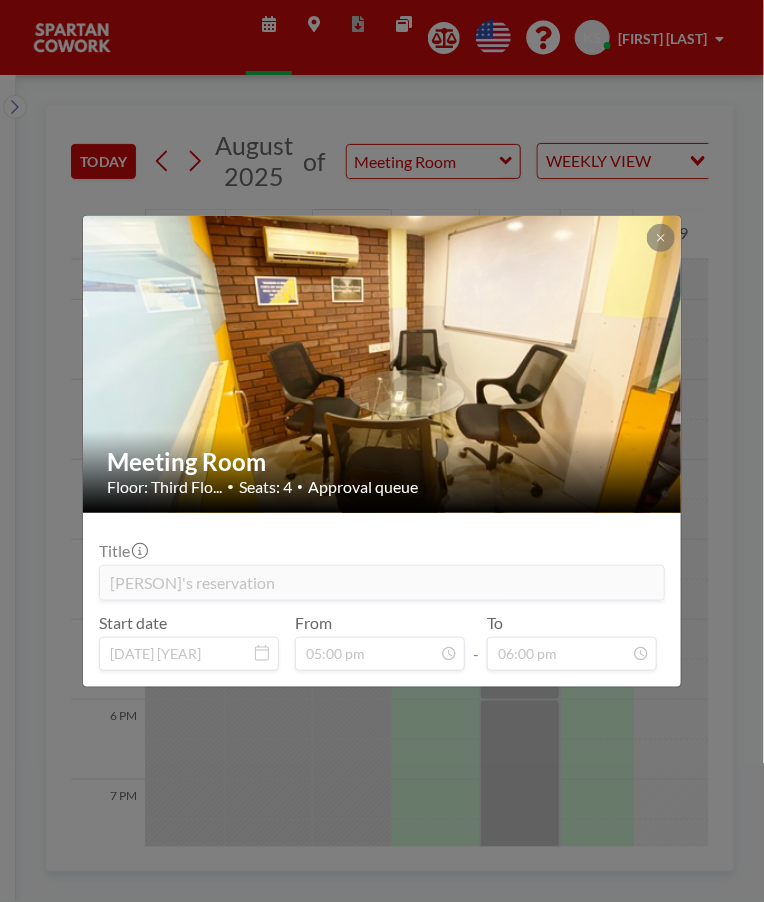 click on "Meeting Room   Floor: Third Flo...   •   Seats: 4   •  Approval queue  Title  [PERSON]'s reservation  Start date  [DATE], [YEAR]  From  05:00 pm      -   To  06:00 pm" at bounding box center [382, 451] 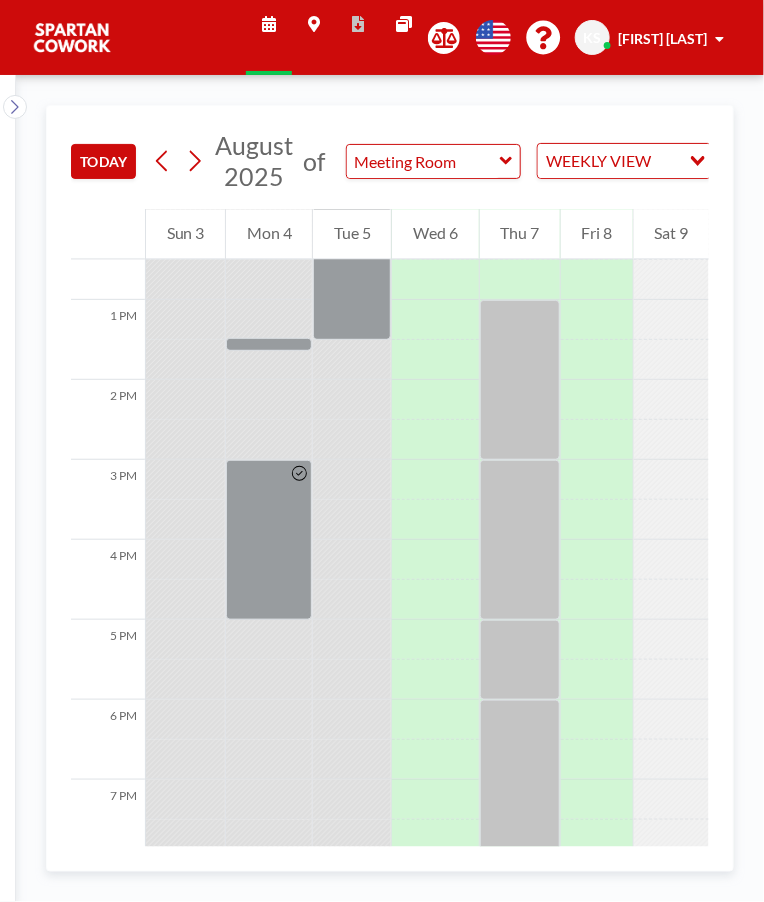 click at bounding box center [520, 780] 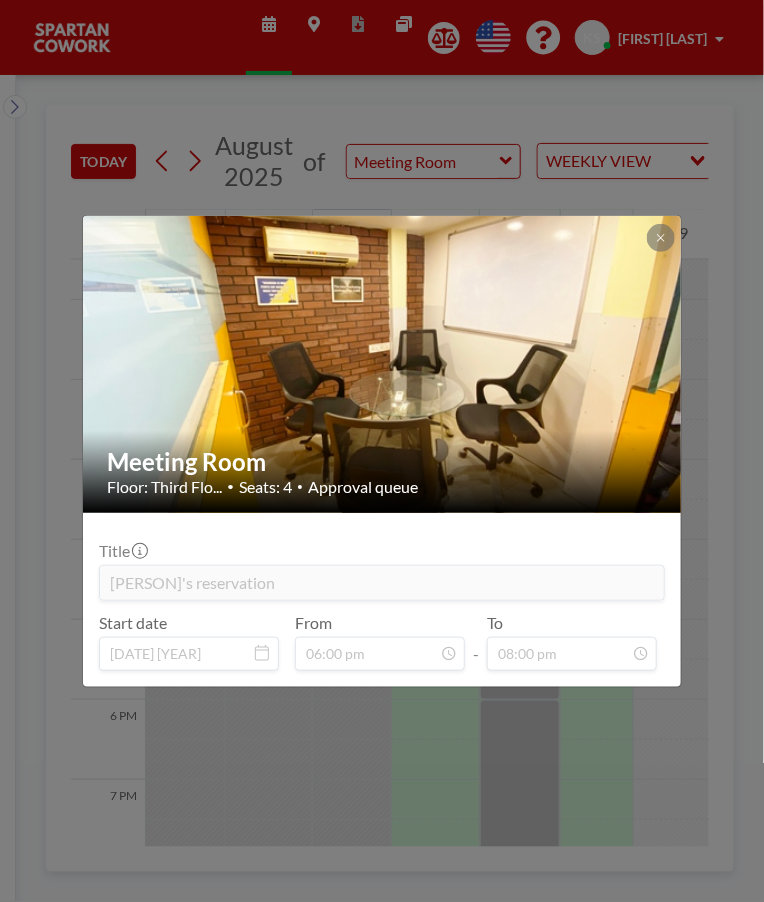 click on "Meeting Room   Floor: Third Flo...   •   Seats: 4   •  Approval queue  Title  [PERSON]'s reservation  Start date  [DATE], [YEAR]  From  06:00 pm      -   To  08:00 pm" at bounding box center [382, 451] 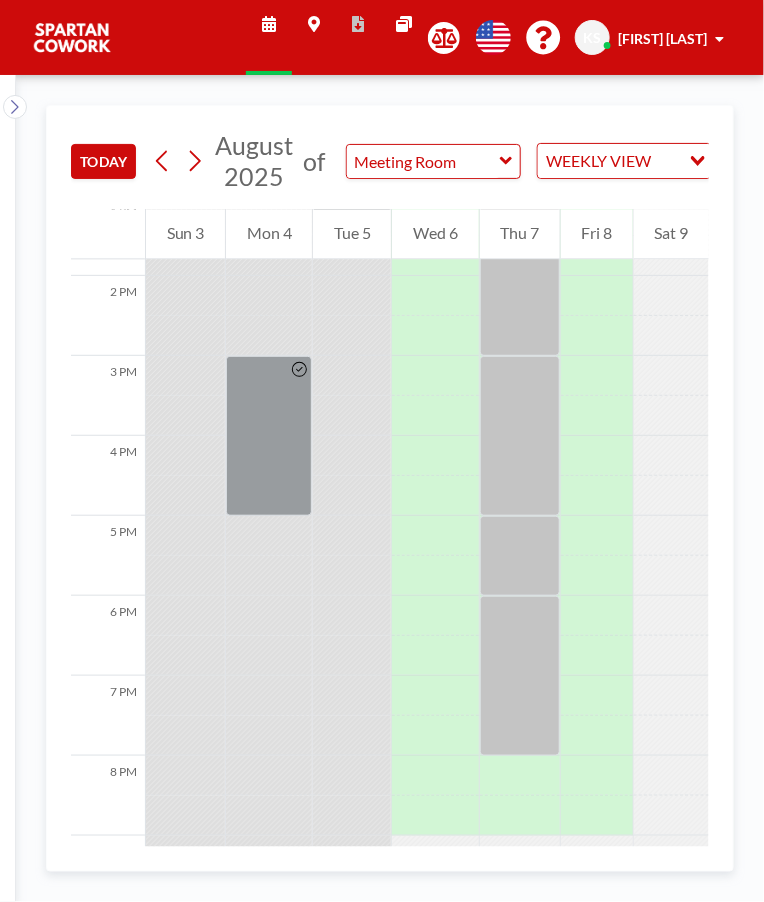 scroll, scrollTop: 1104, scrollLeft: 0, axis: vertical 